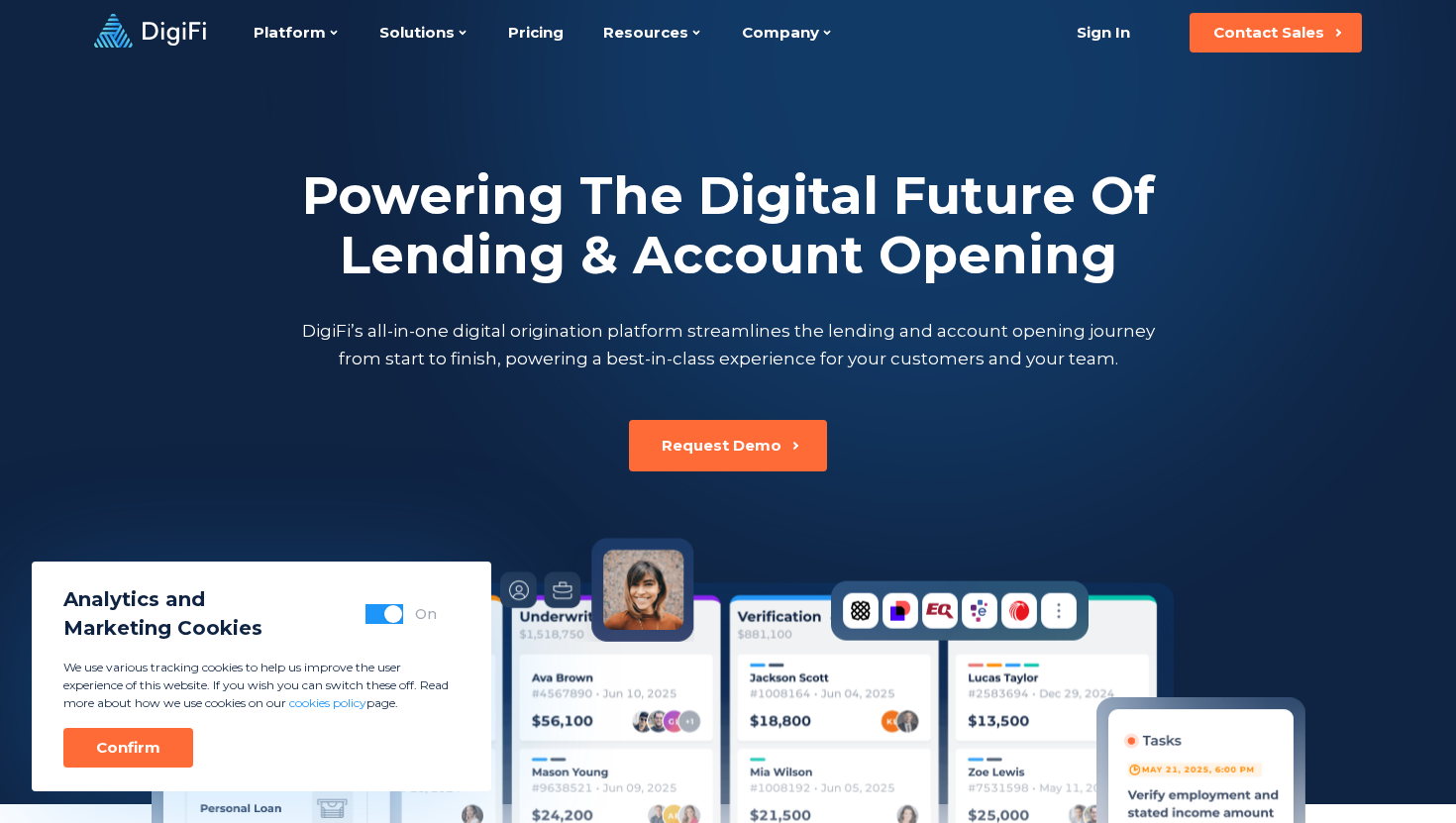 scroll, scrollTop: 0, scrollLeft: 0, axis: both 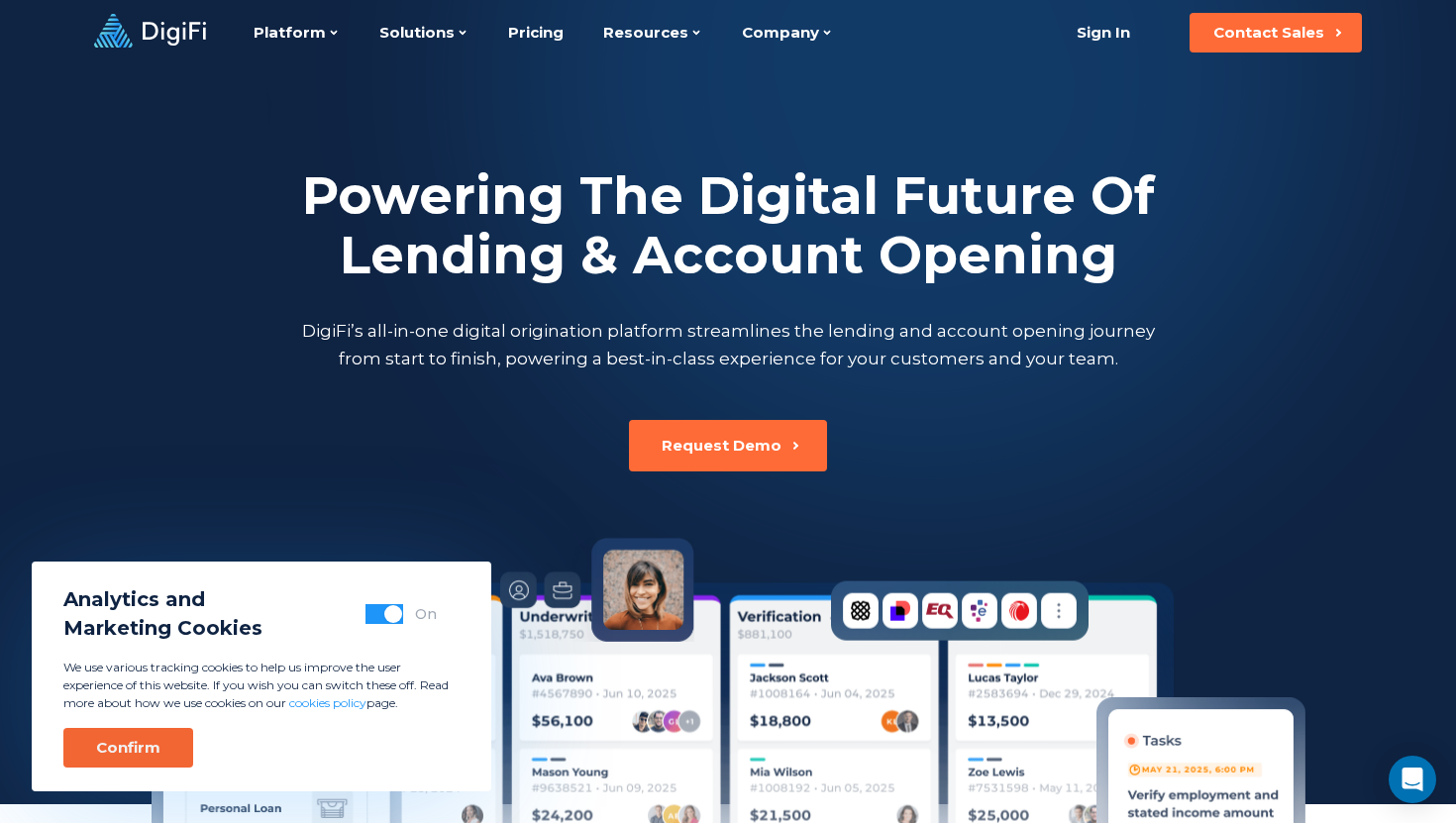 click on "Confirm" at bounding box center [128, 748] 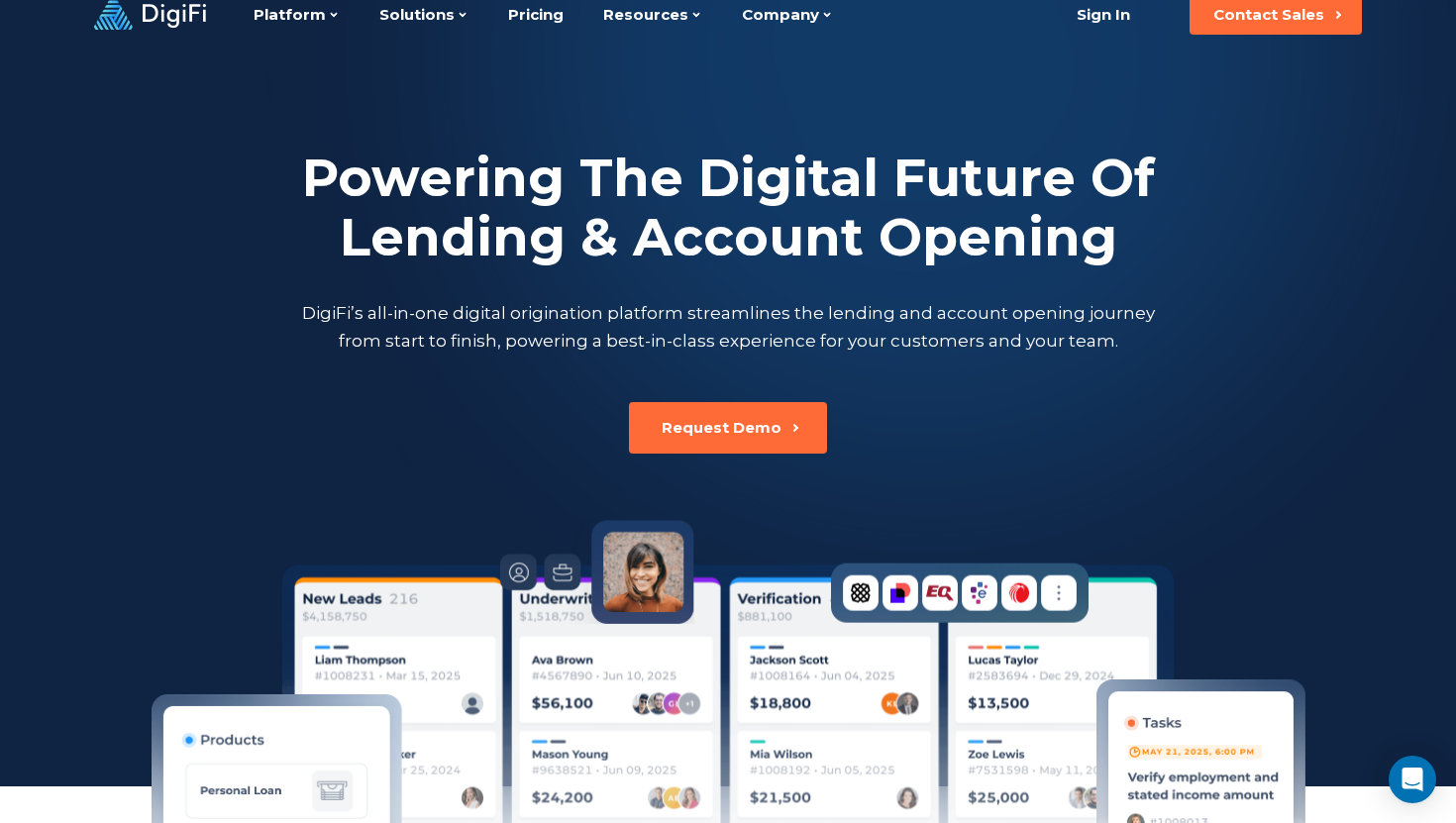 scroll, scrollTop: 0, scrollLeft: 0, axis: both 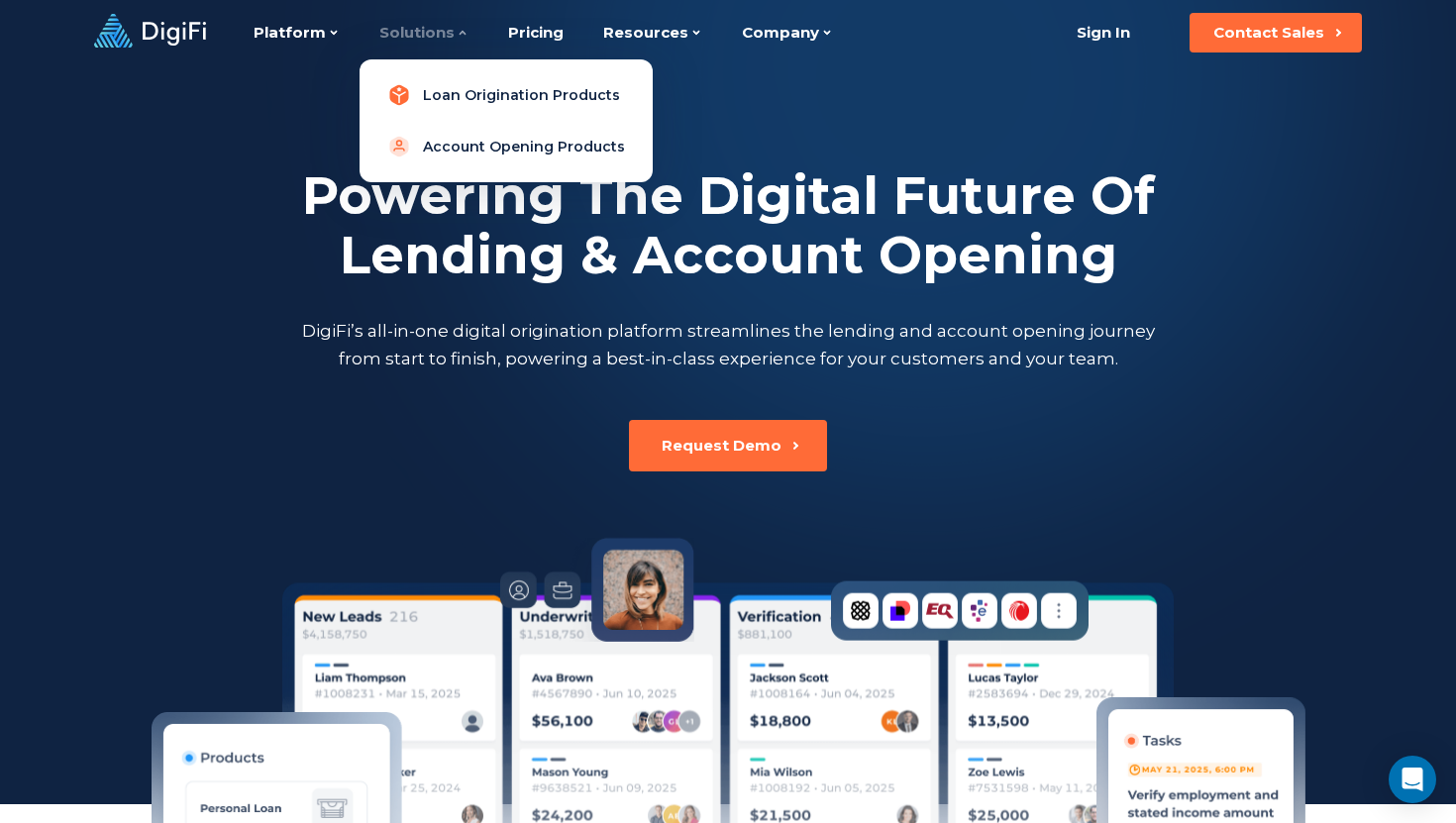 click on "Loan Origination Products" at bounding box center (506, 95) 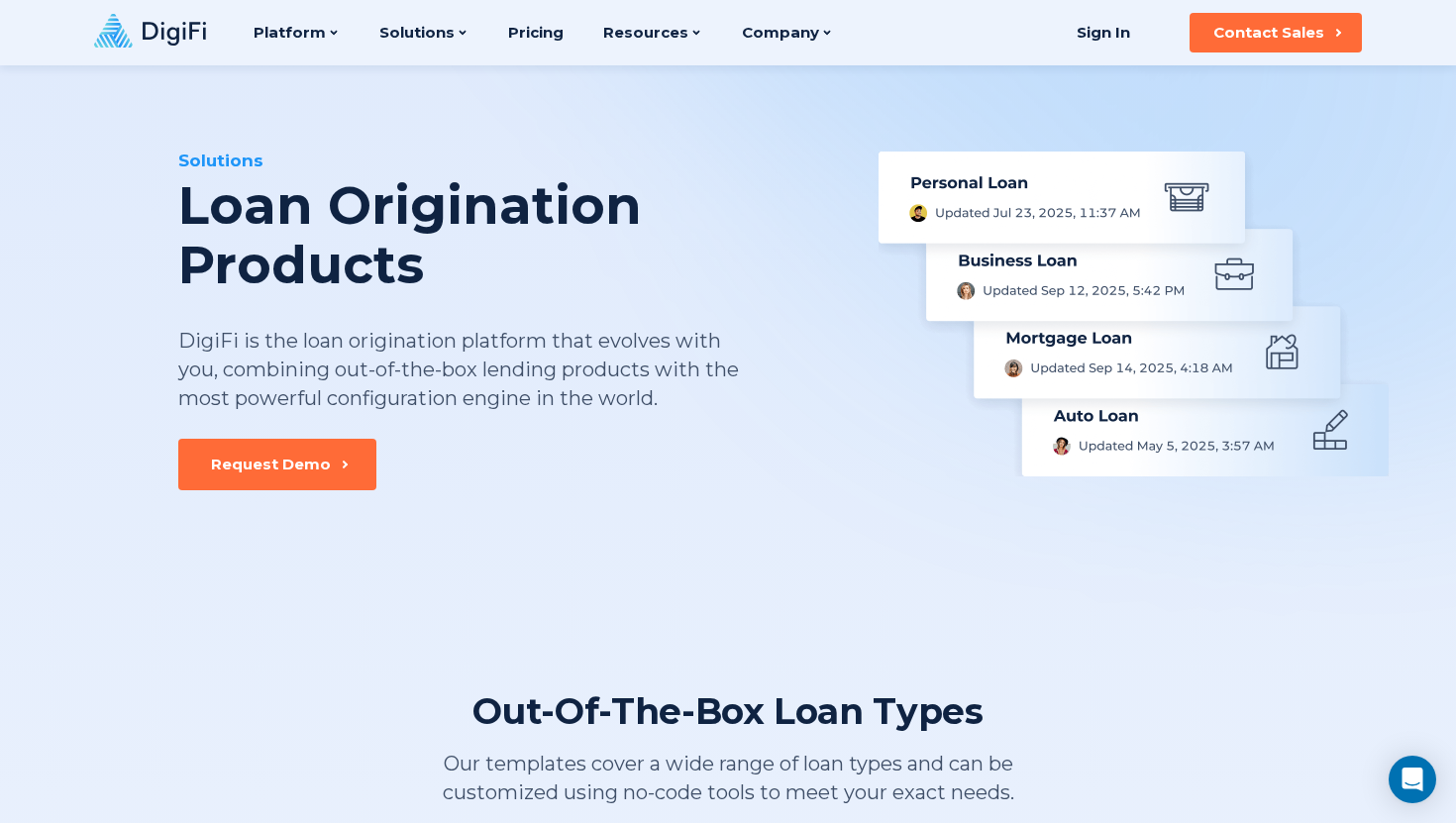 scroll, scrollTop: 0, scrollLeft: 0, axis: both 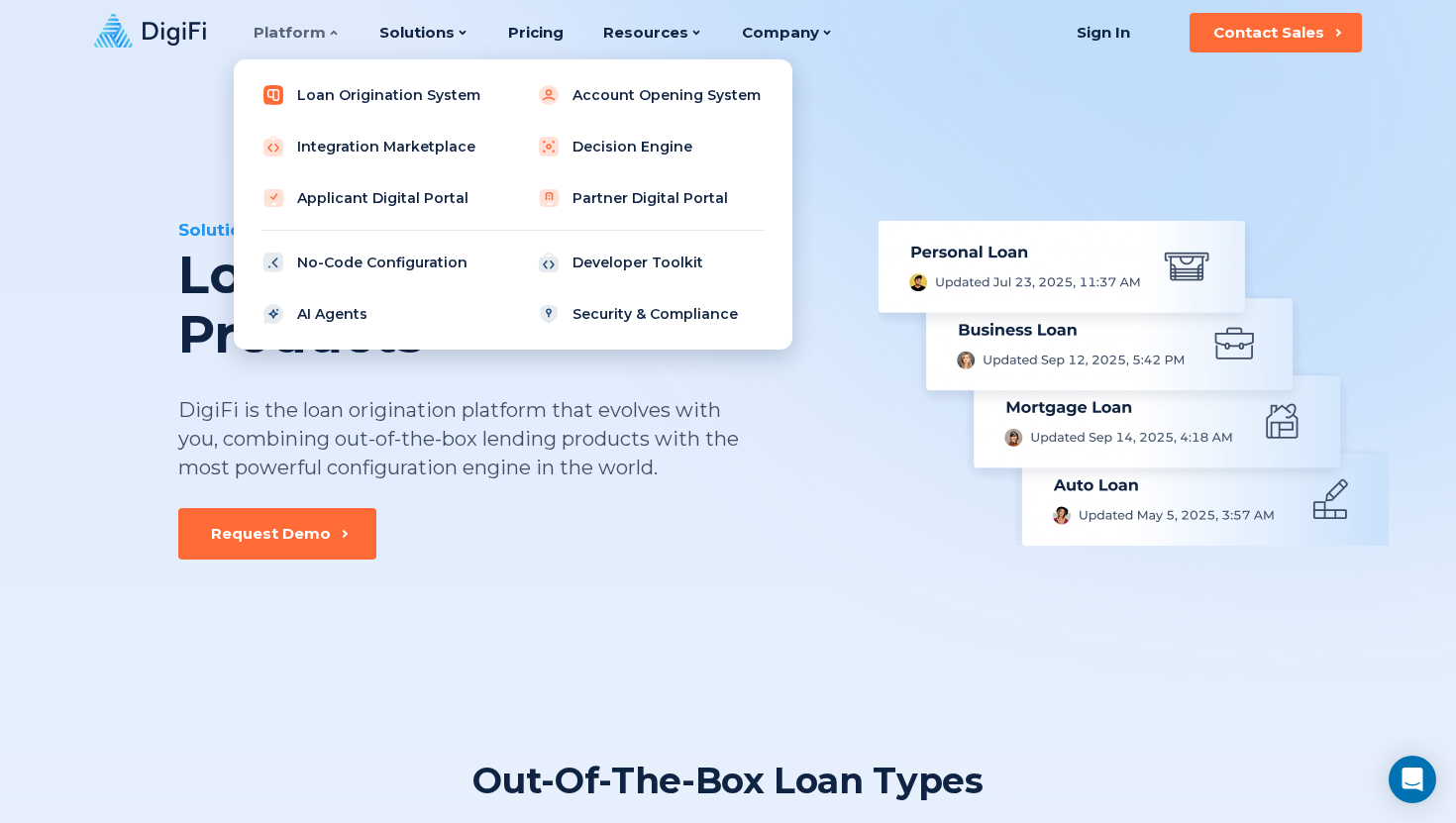 click on "Loan Origination System" at bounding box center [375, 95] 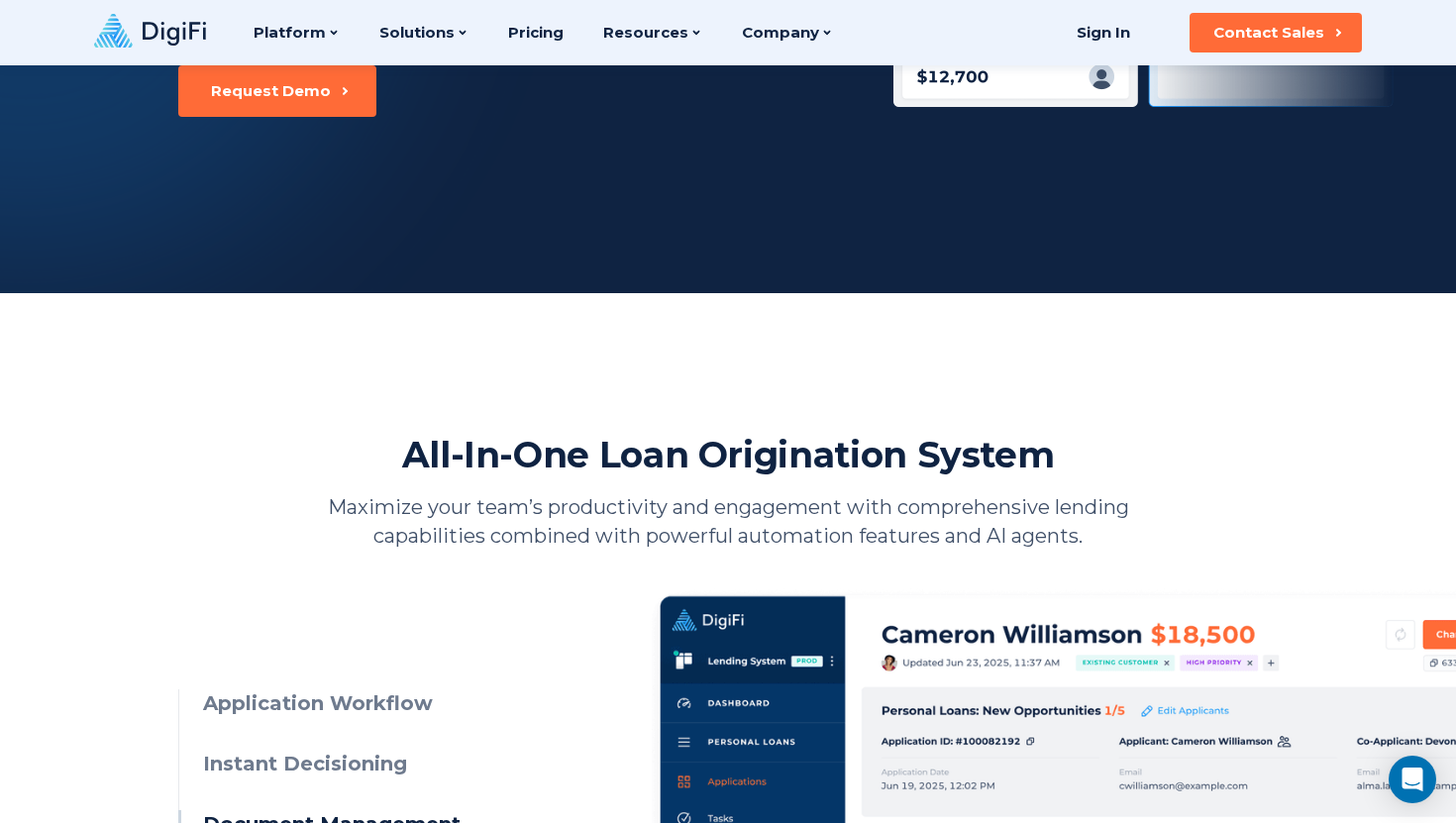 scroll, scrollTop: 0, scrollLeft: 0, axis: both 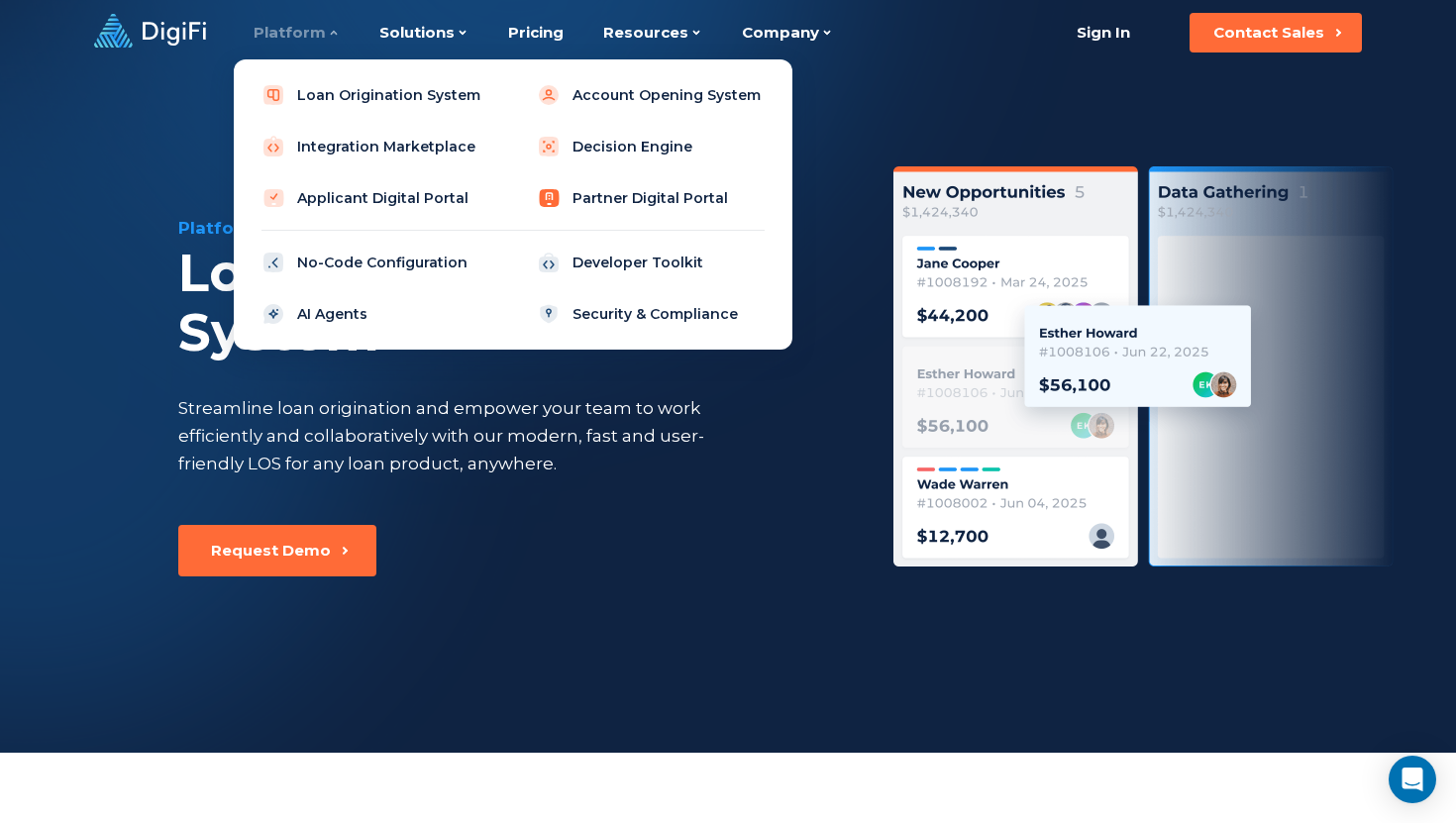 click on "Partner Digital Portal" at bounding box center (651, 198) 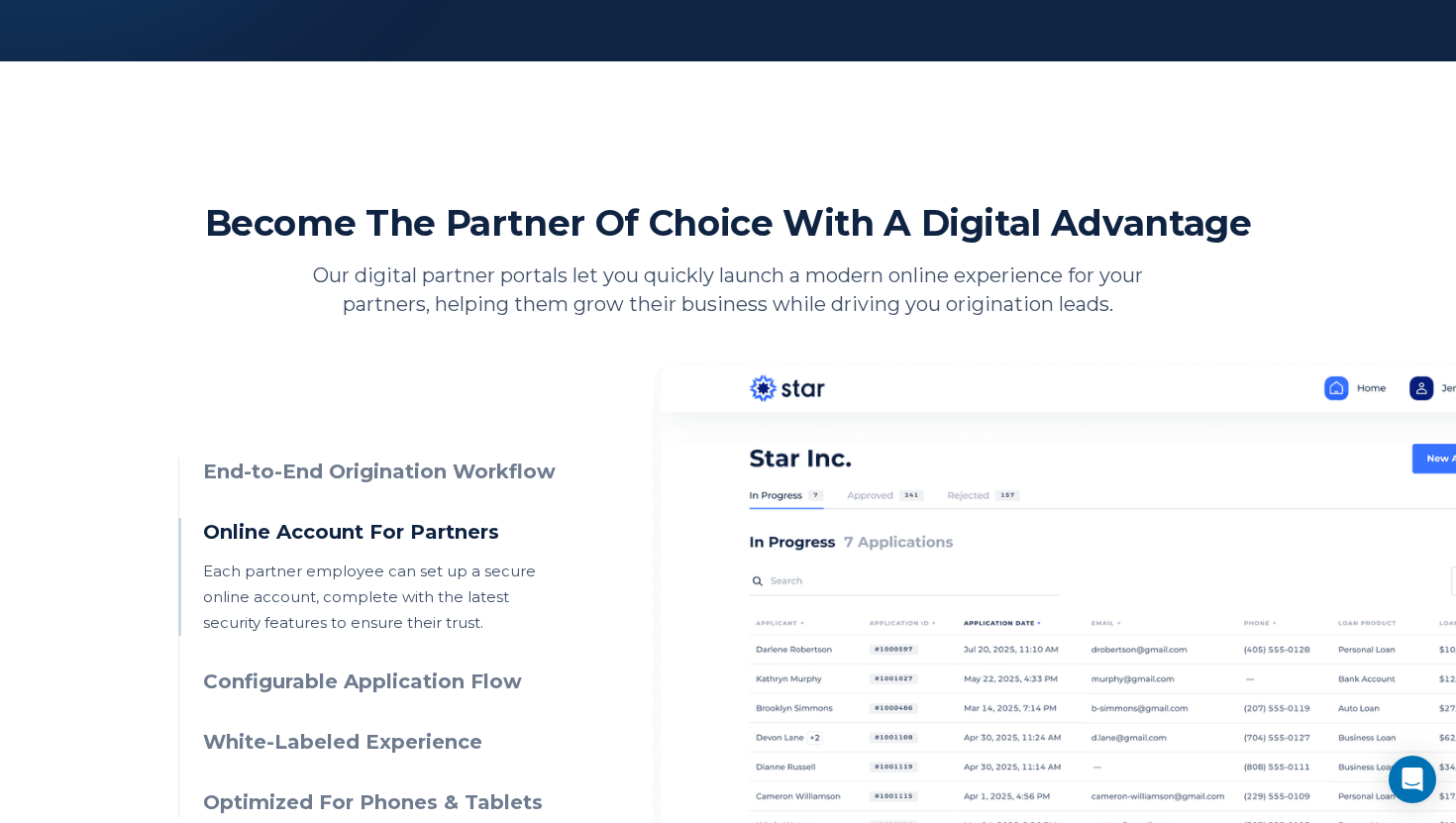 scroll, scrollTop: 0, scrollLeft: 0, axis: both 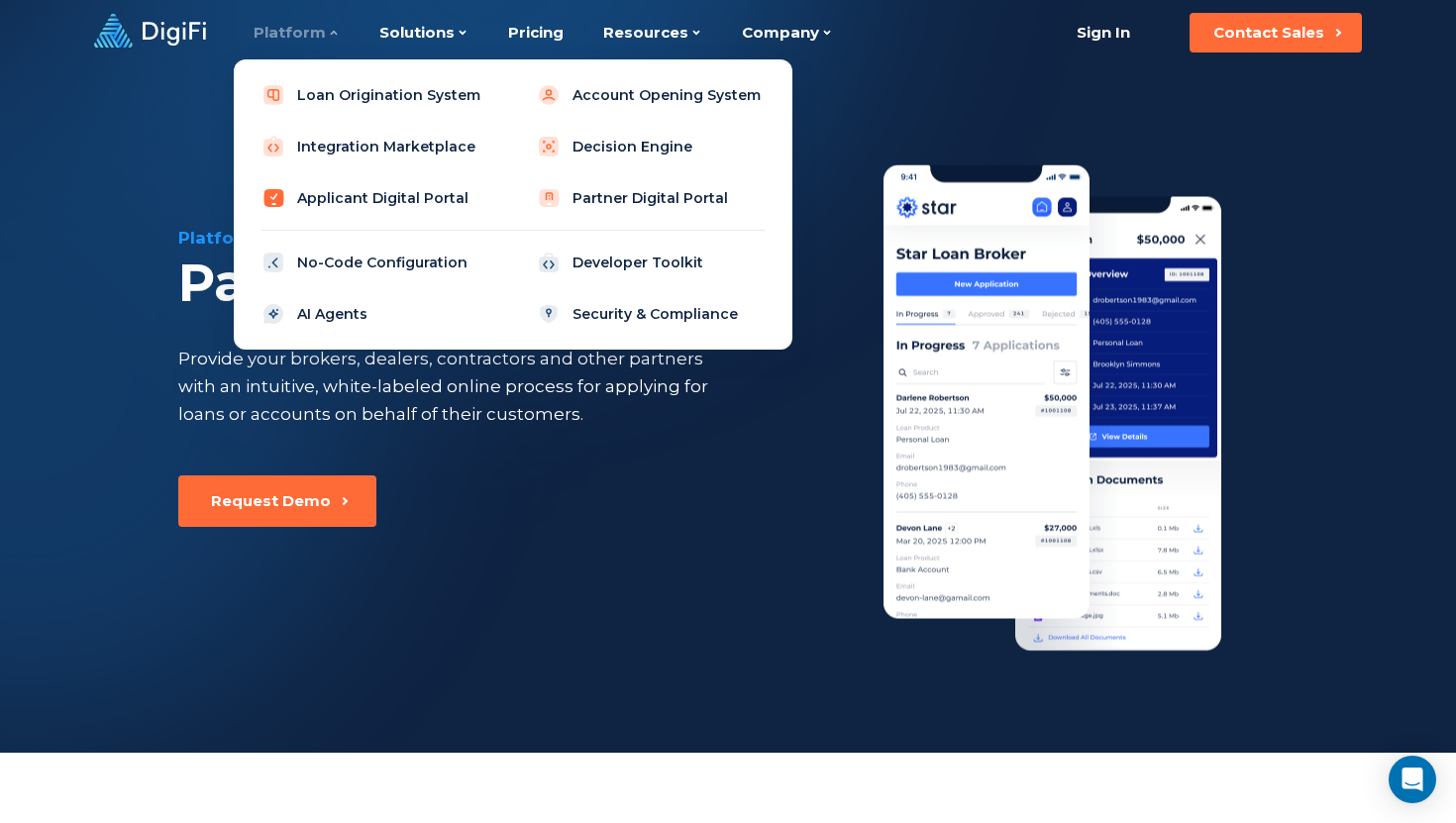 click on "Applicant Digital Portal" at bounding box center (375, 198) 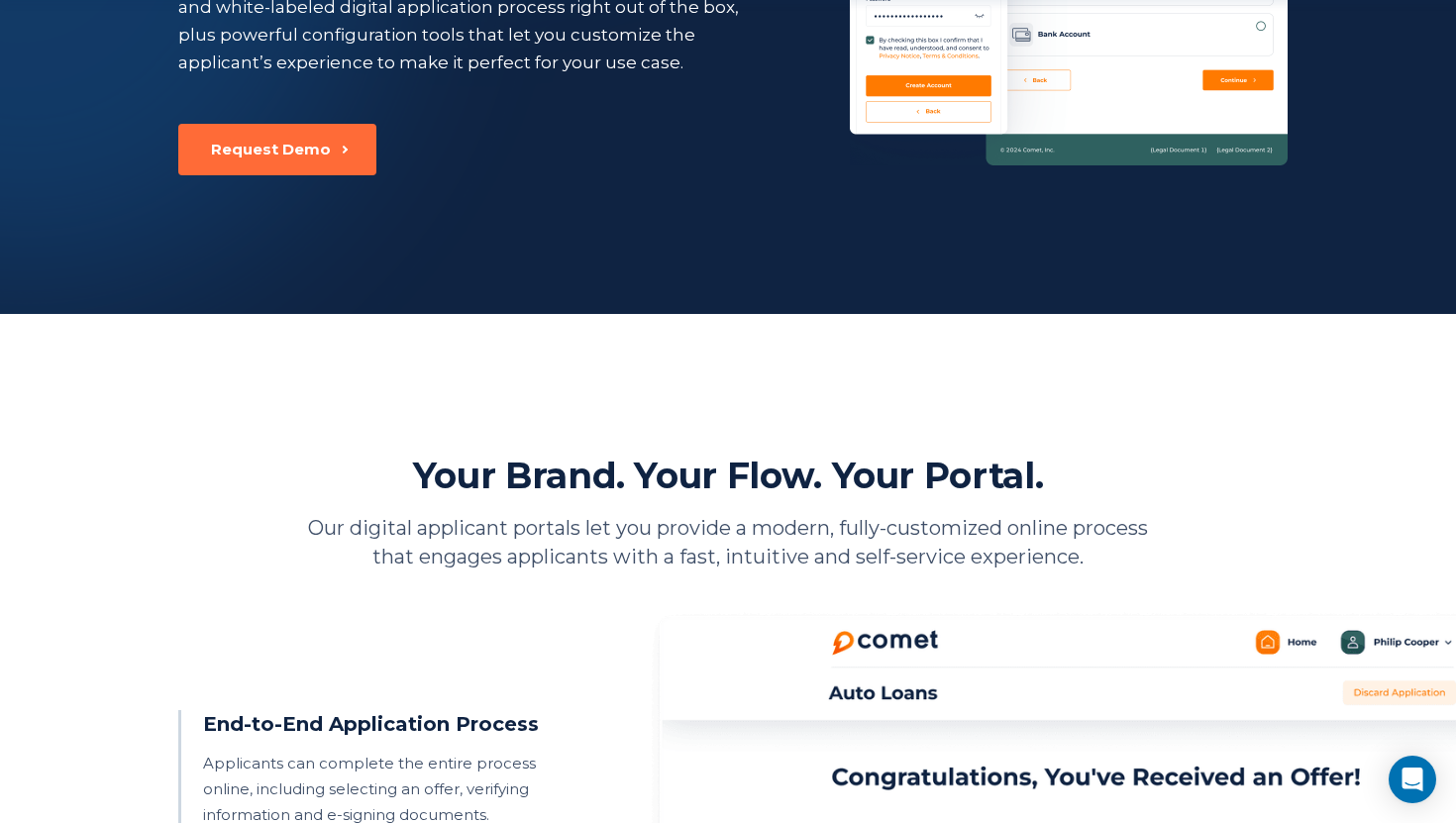 scroll, scrollTop: 456, scrollLeft: 0, axis: vertical 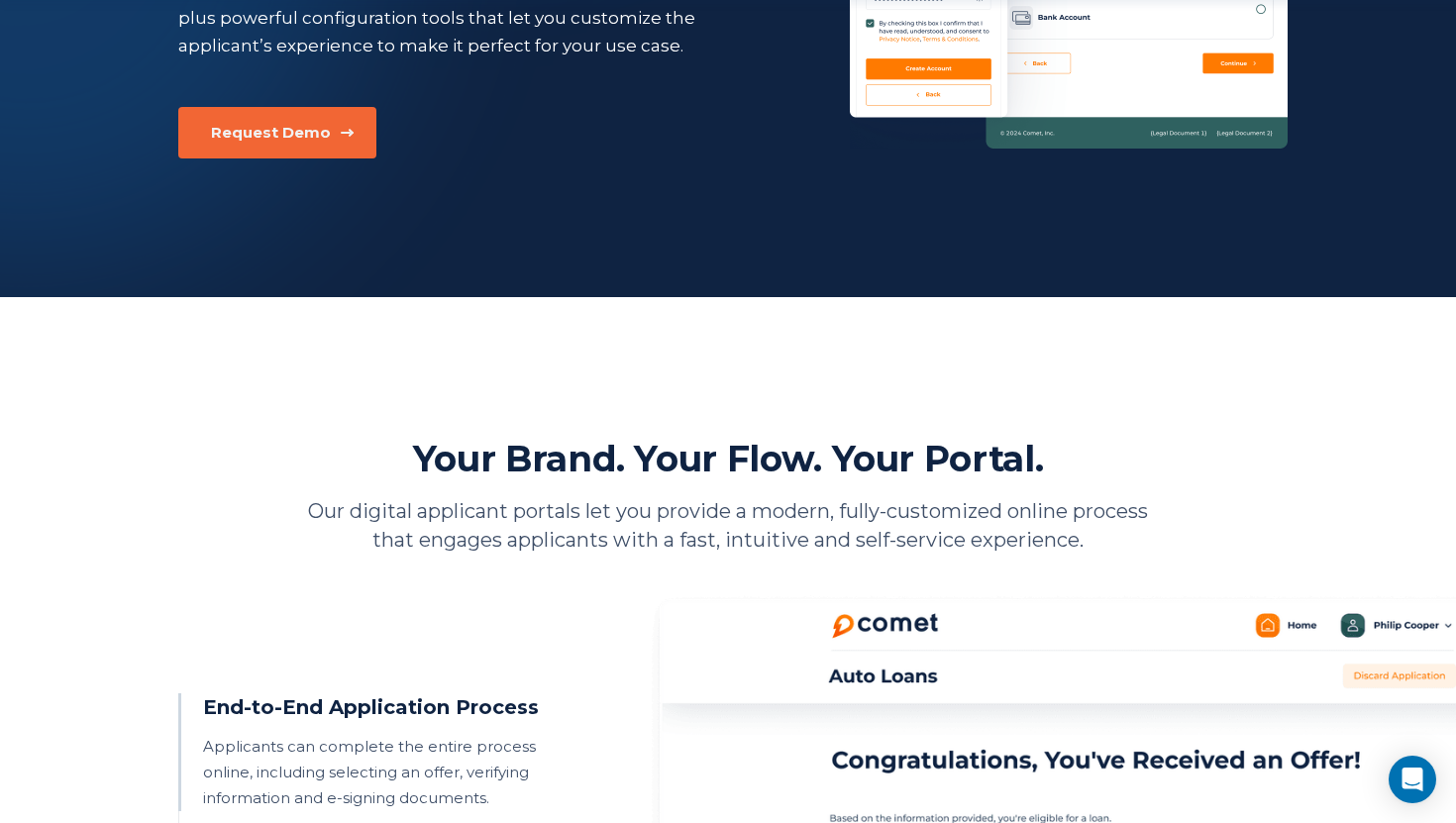 click on "Request Demo" at bounding box center (277, 133) 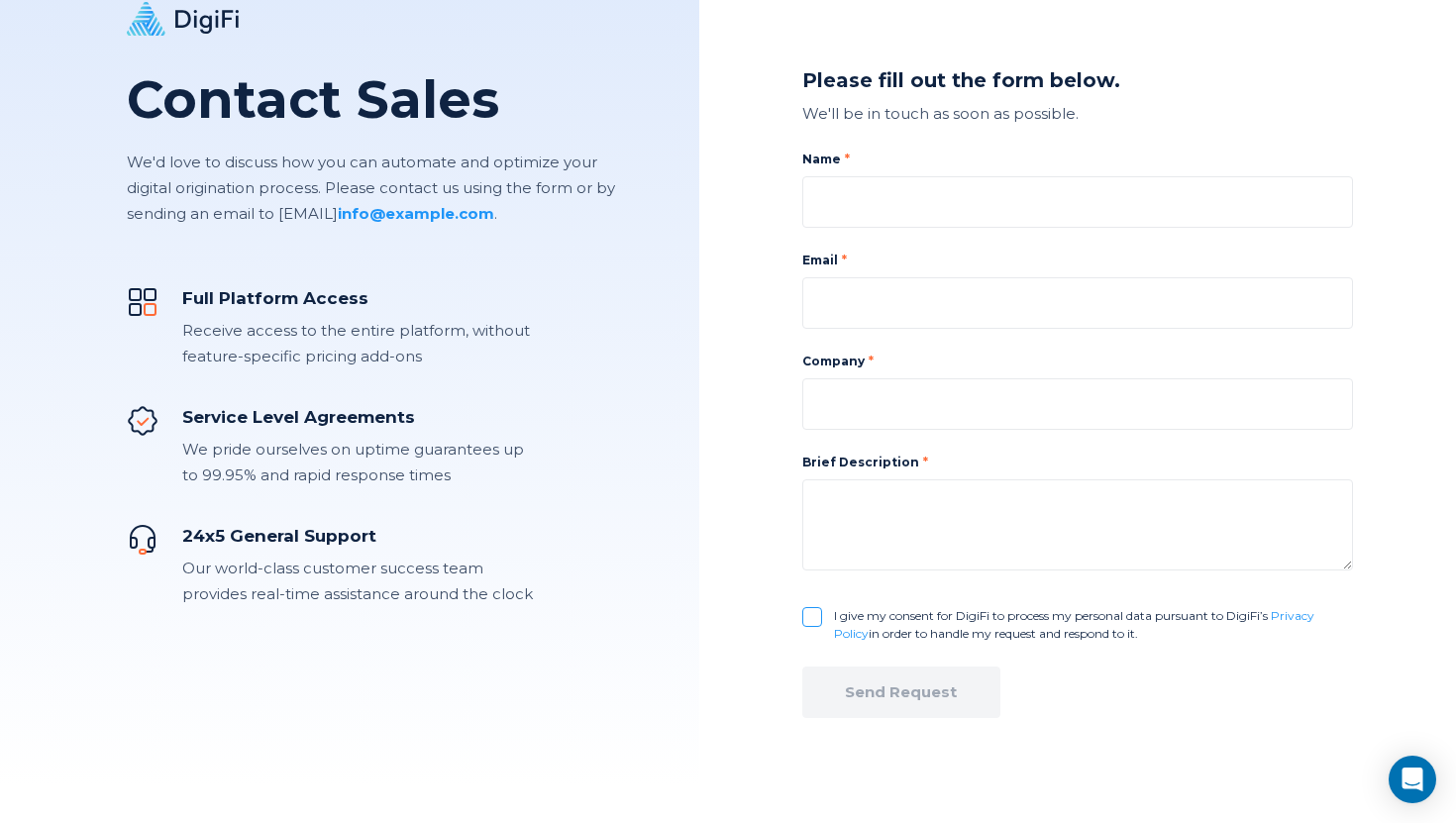scroll, scrollTop: 0, scrollLeft: 0, axis: both 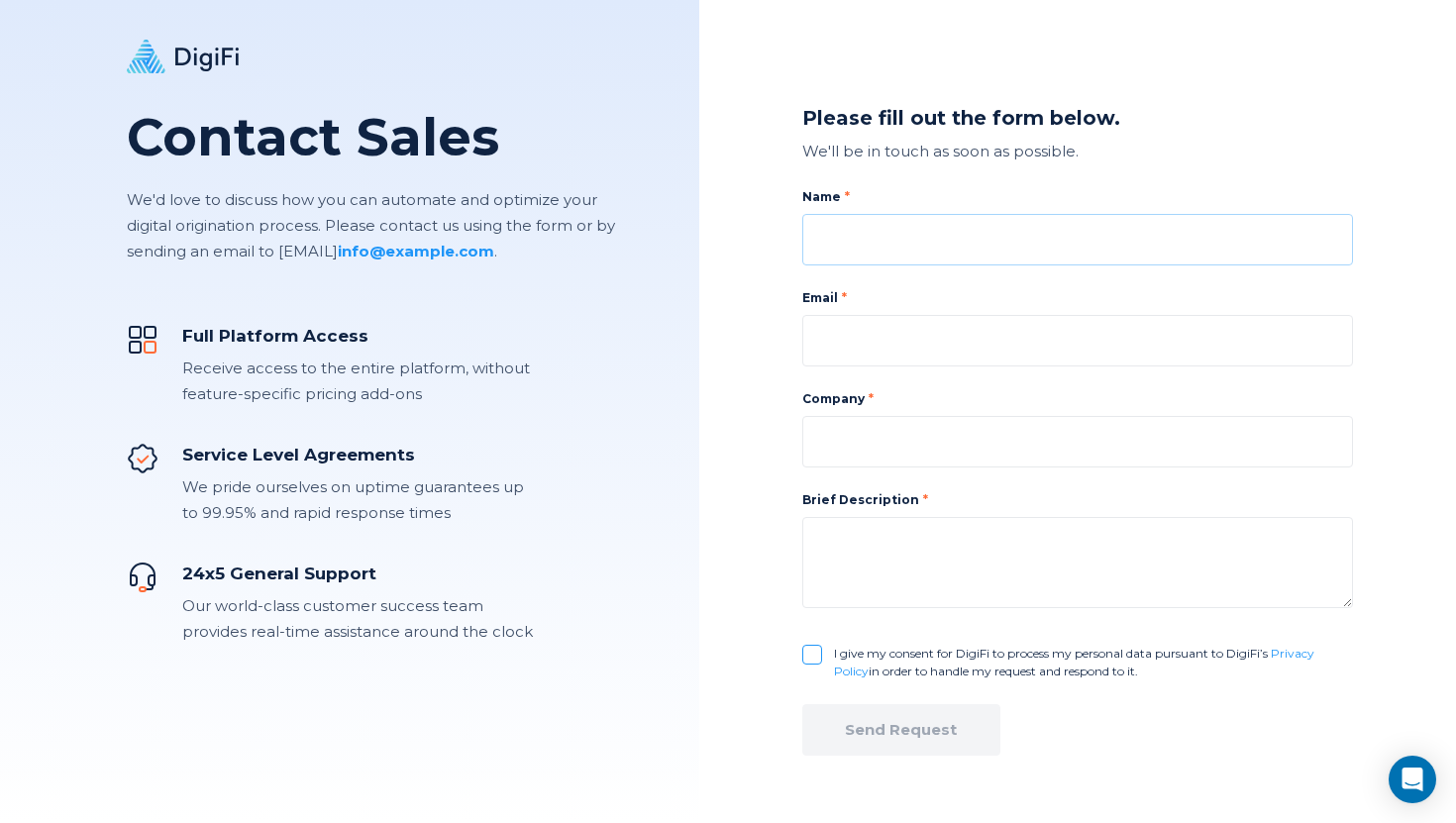 click at bounding box center [1078, 240] 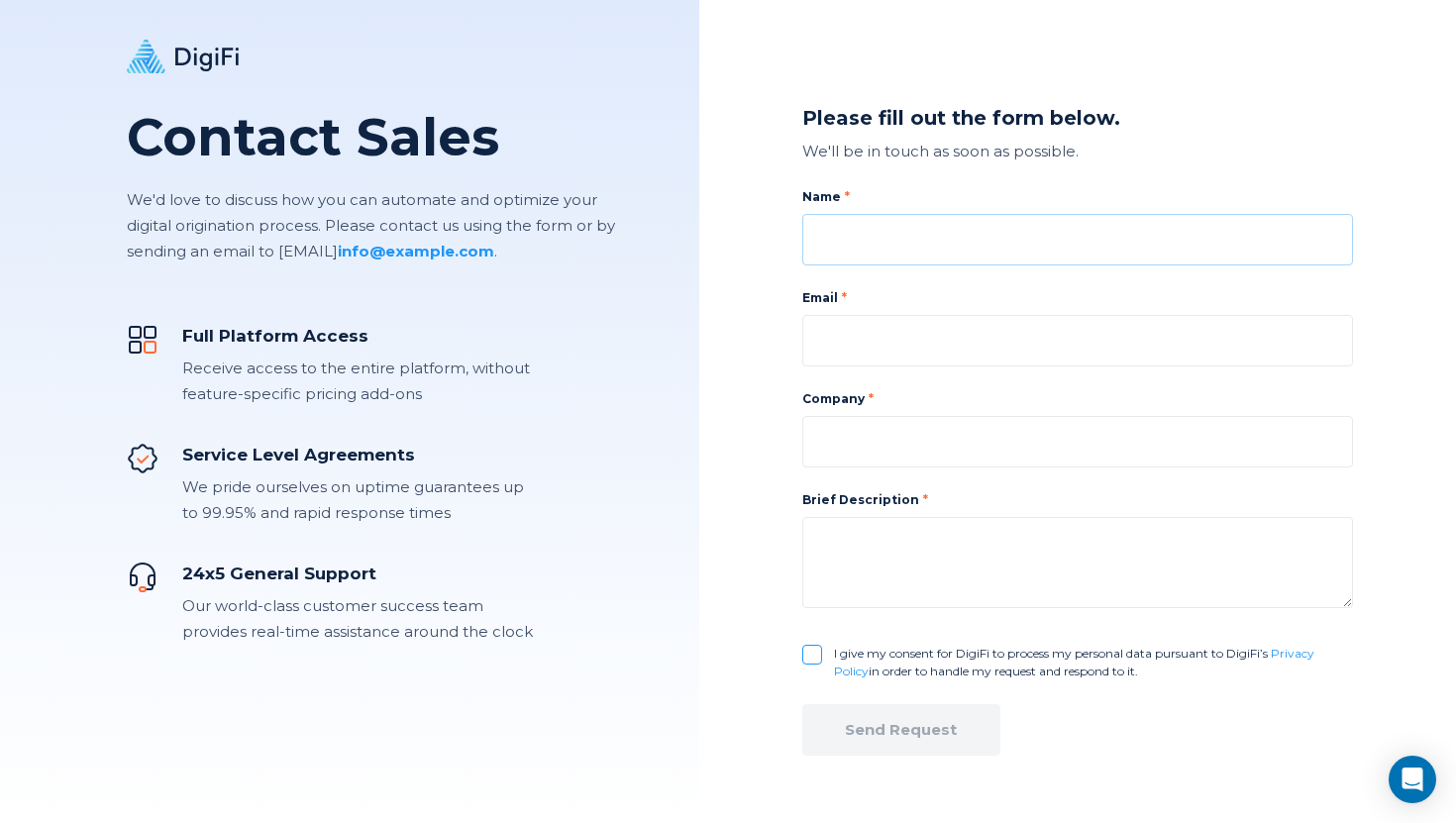 type on "[FIRST] [LAST]" 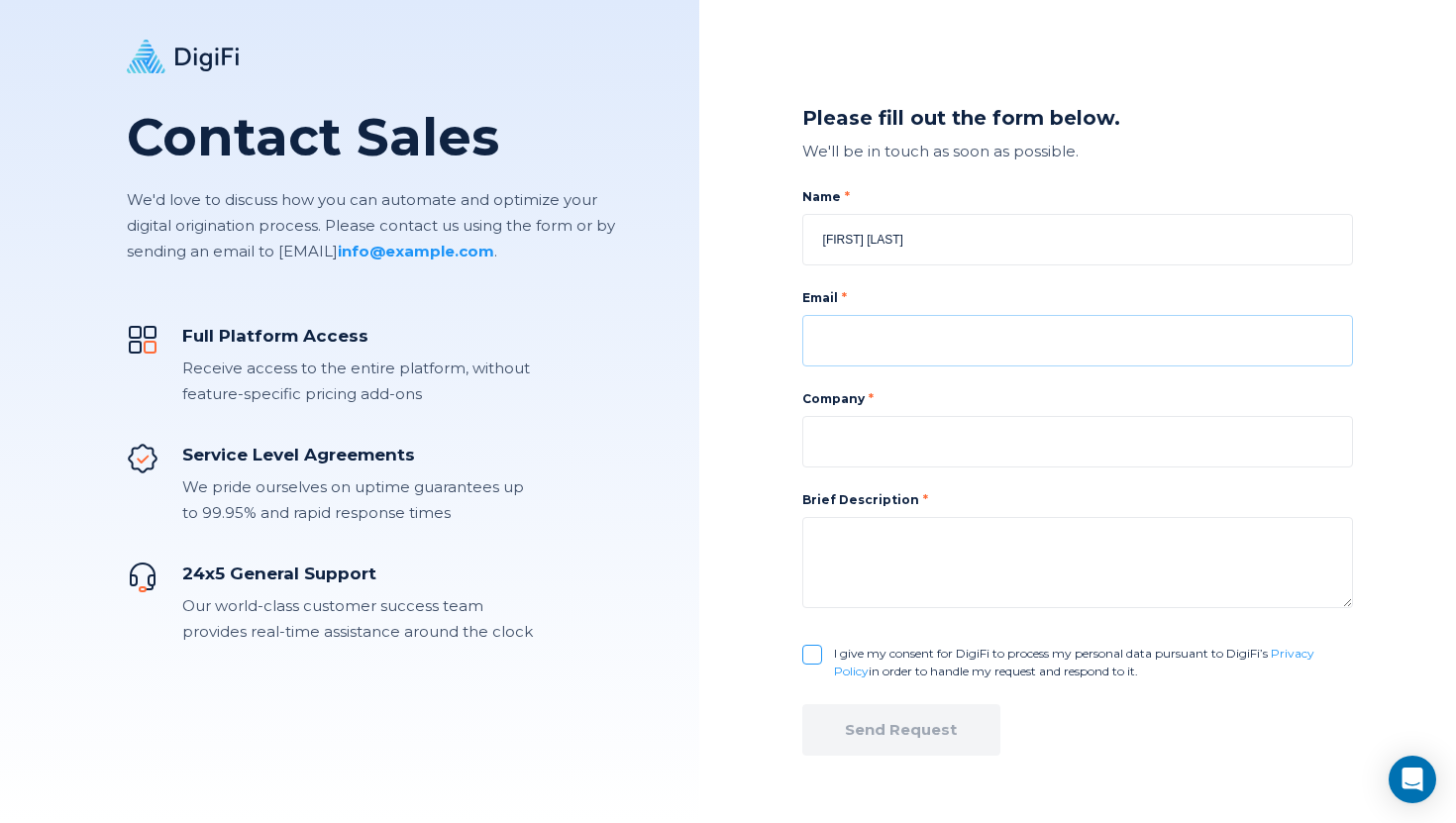 type on "[EMAIL]" 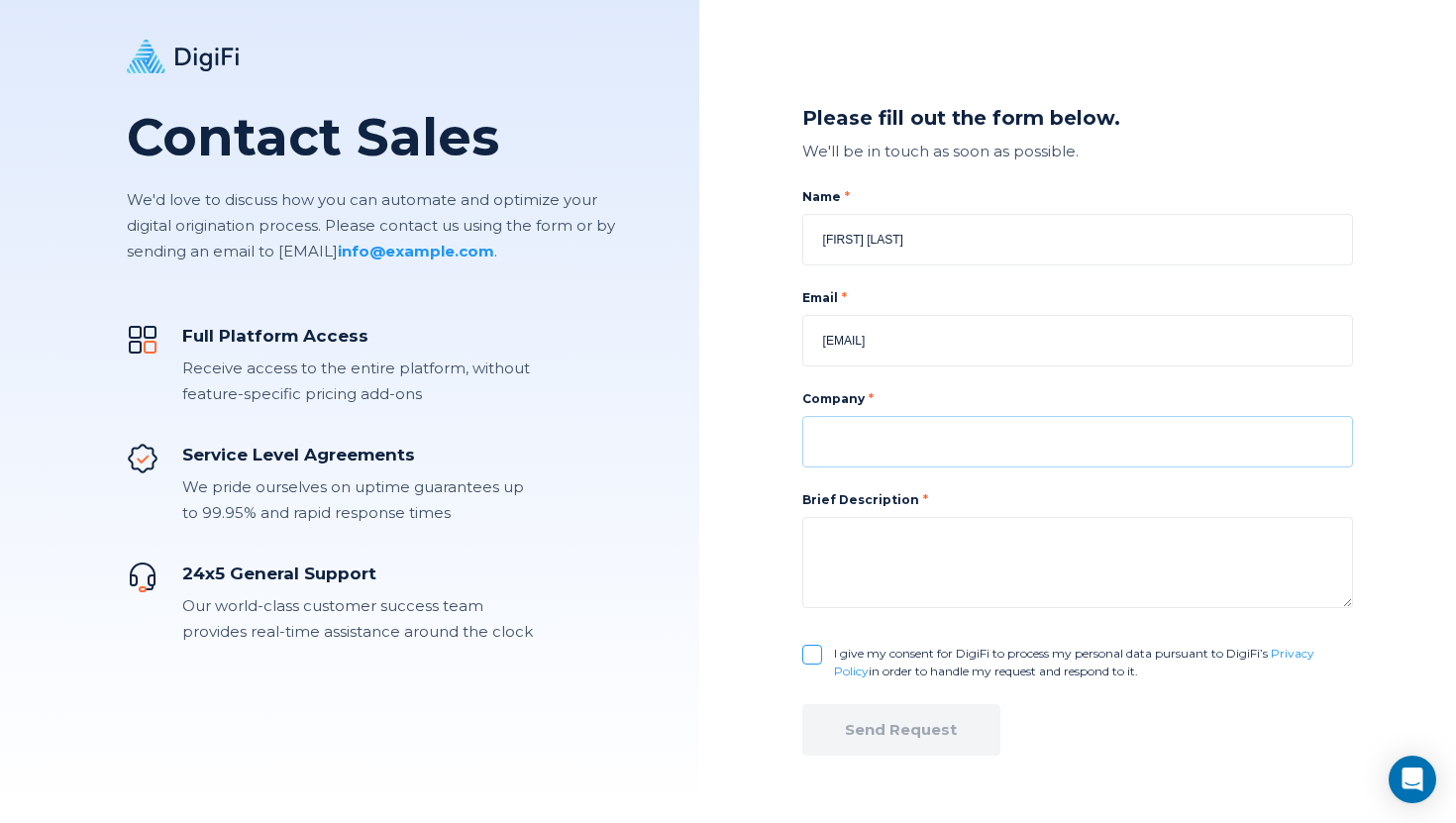 type on "Munoz & Co LLC" 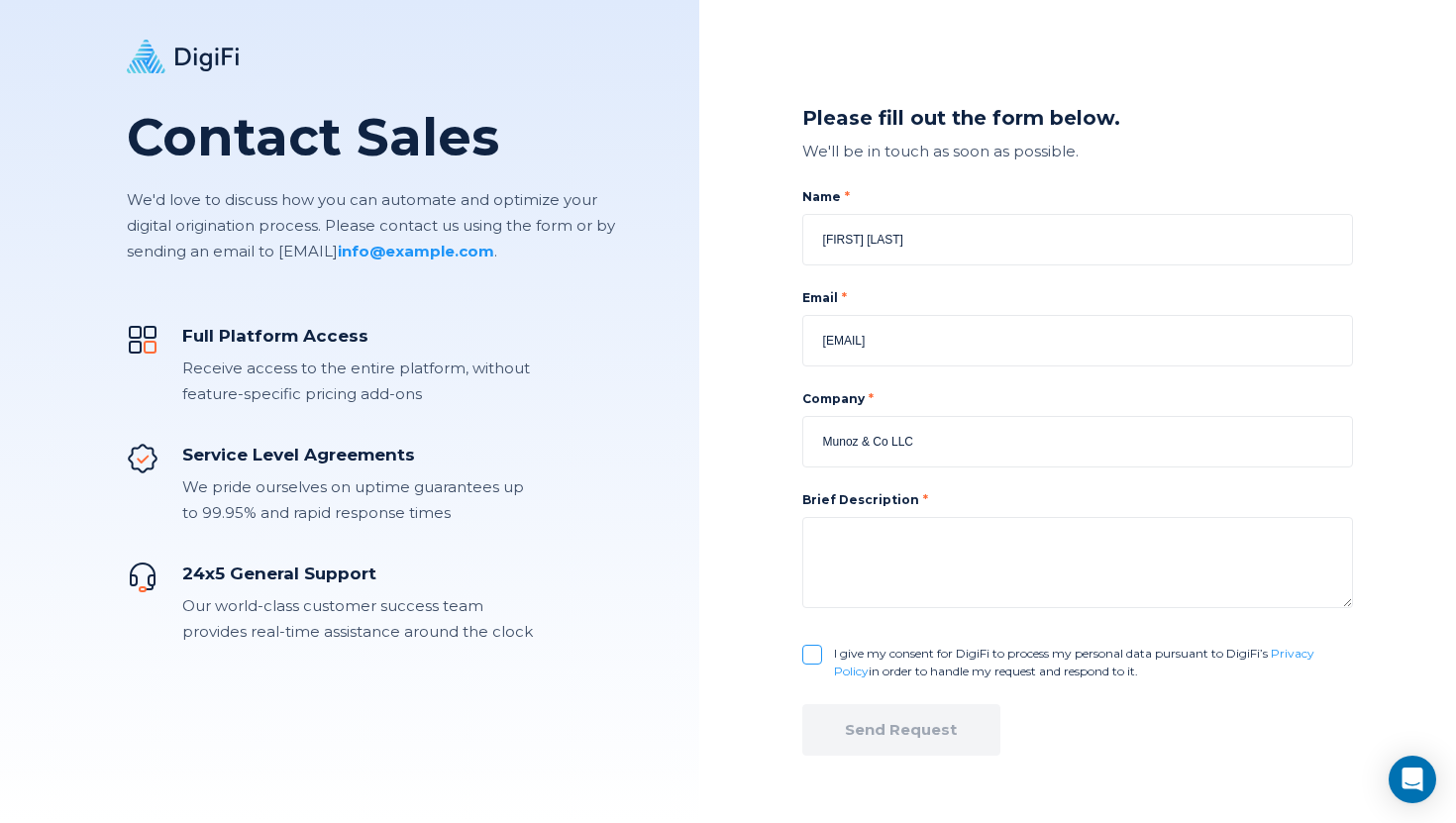 click on "Name [FIRST] [LAST] Email [EMAIL] Company [COMPANY] Brief Description I give my consent for DigiFi to process my personal data pursuant to DigiFi’s Privacy Policy in order to handle my request and respond to it." at bounding box center (1078, 434) 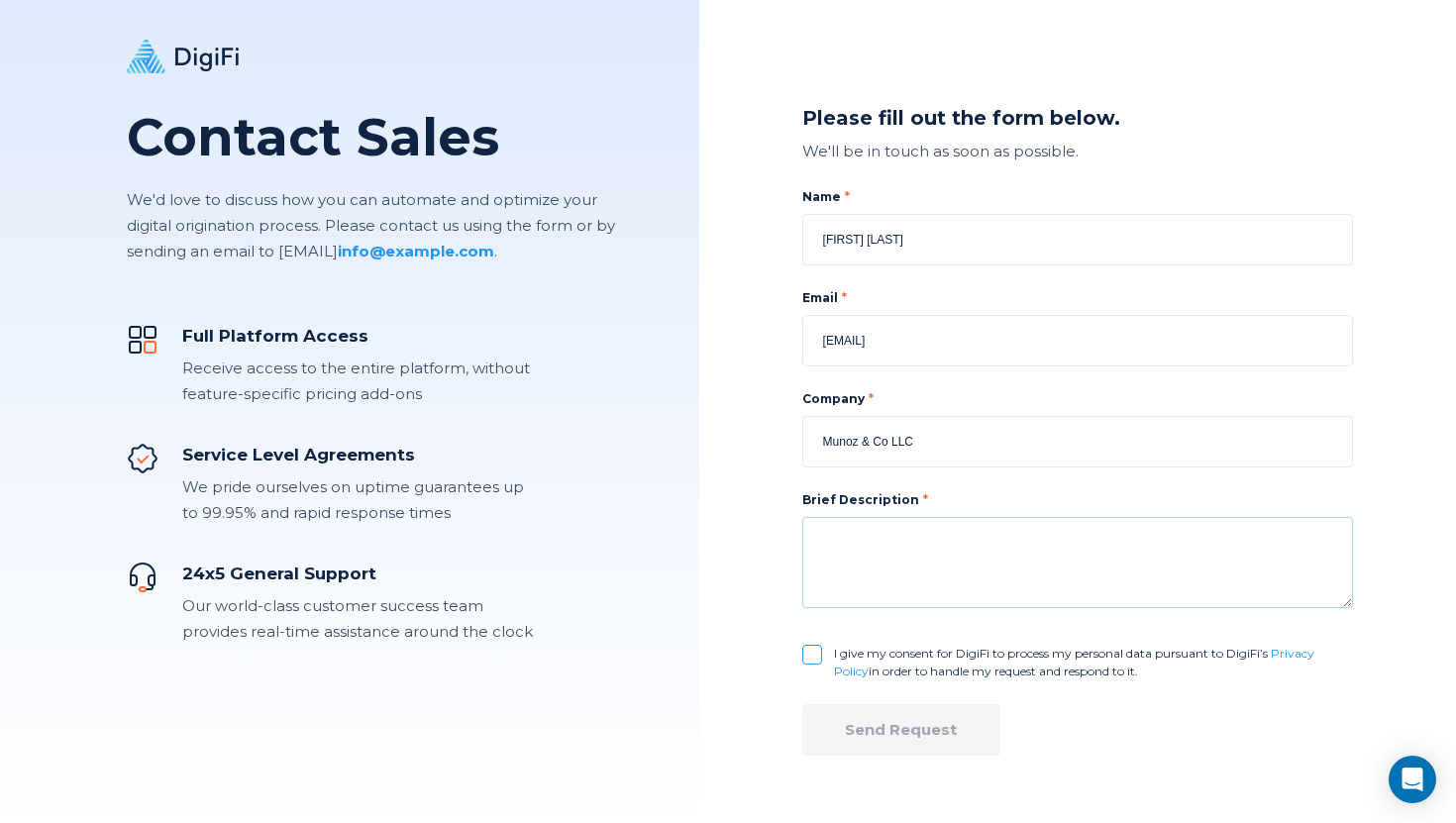 click at bounding box center (1078, 563) 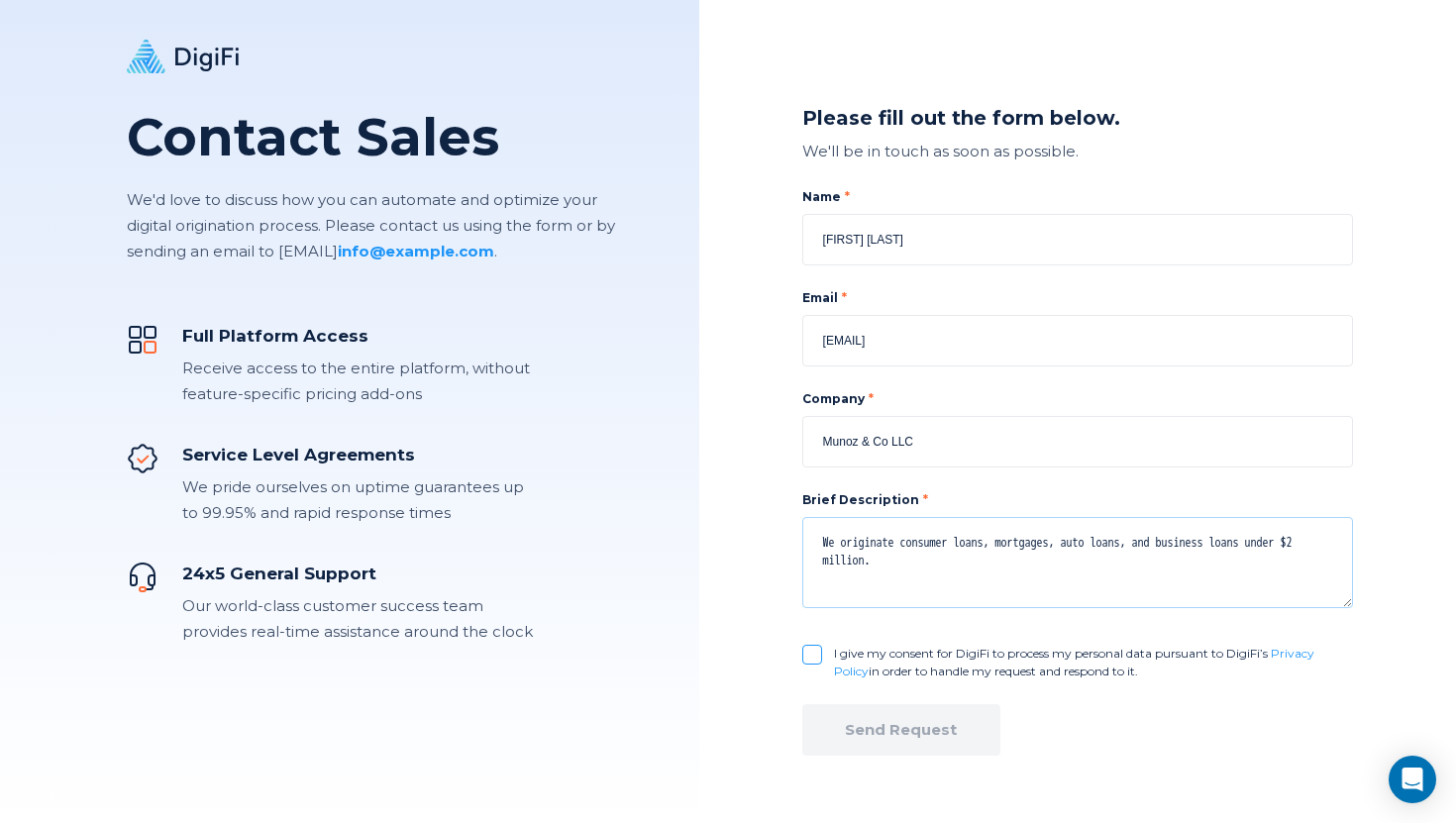 type on "We originate consumer loans, mortgages, auto loans, and business loans under $2 million." 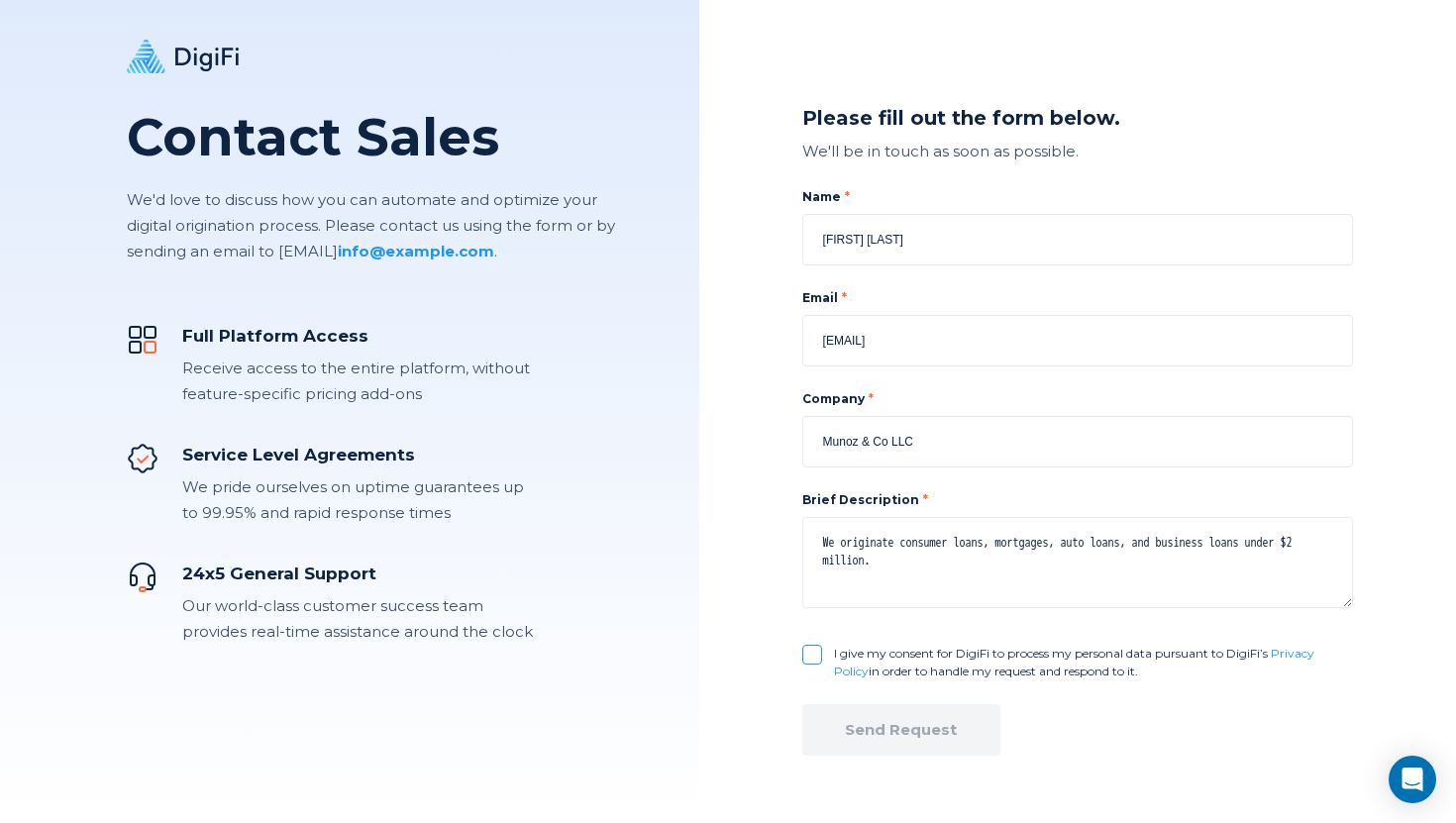 click on "I give my consent for DigiFi to process my personal data pursuant to DigiFi’s   Privacy Policy  in order to handle my request and respond to it." at bounding box center (812, 655) 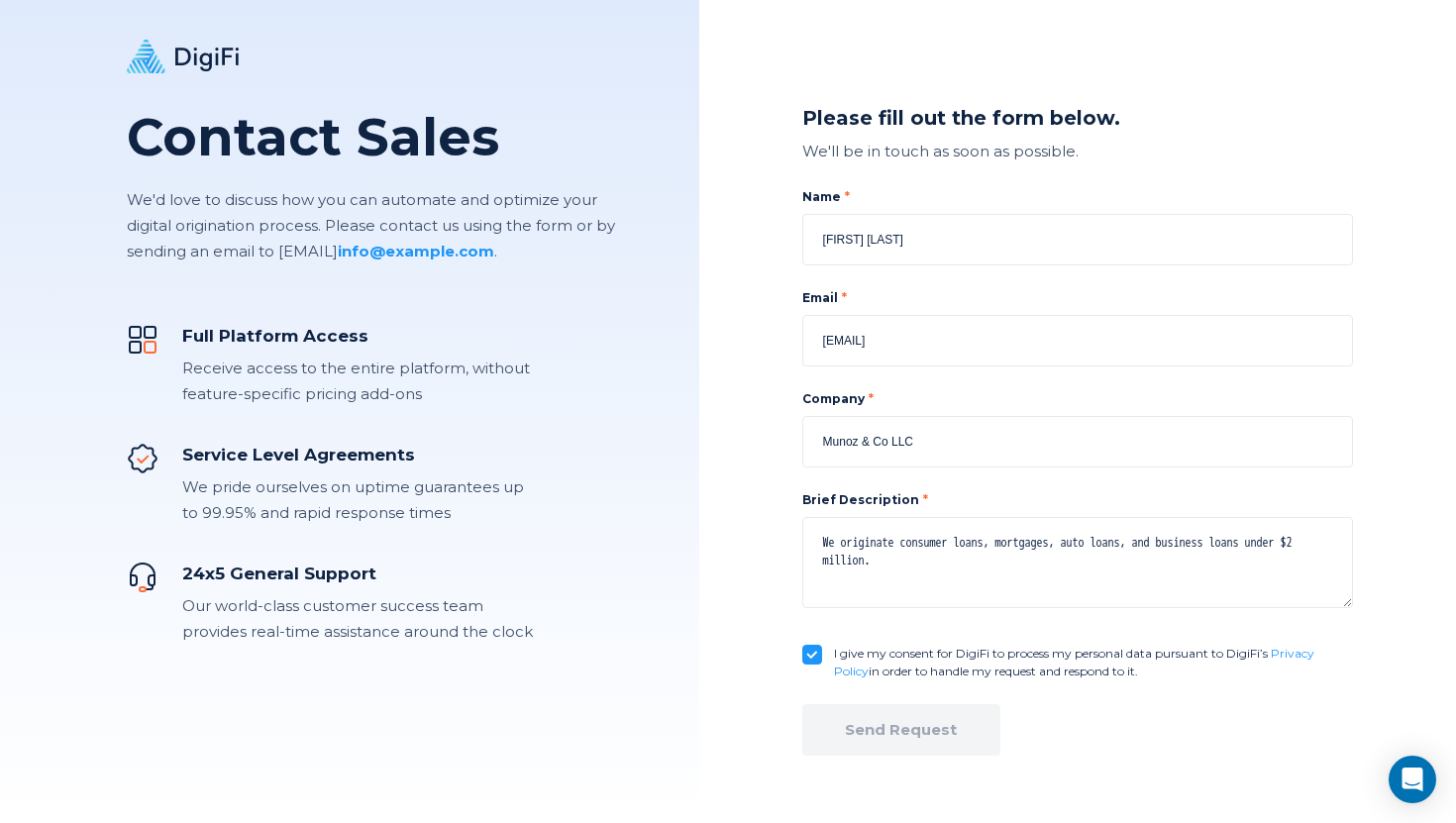 checkbox on "true" 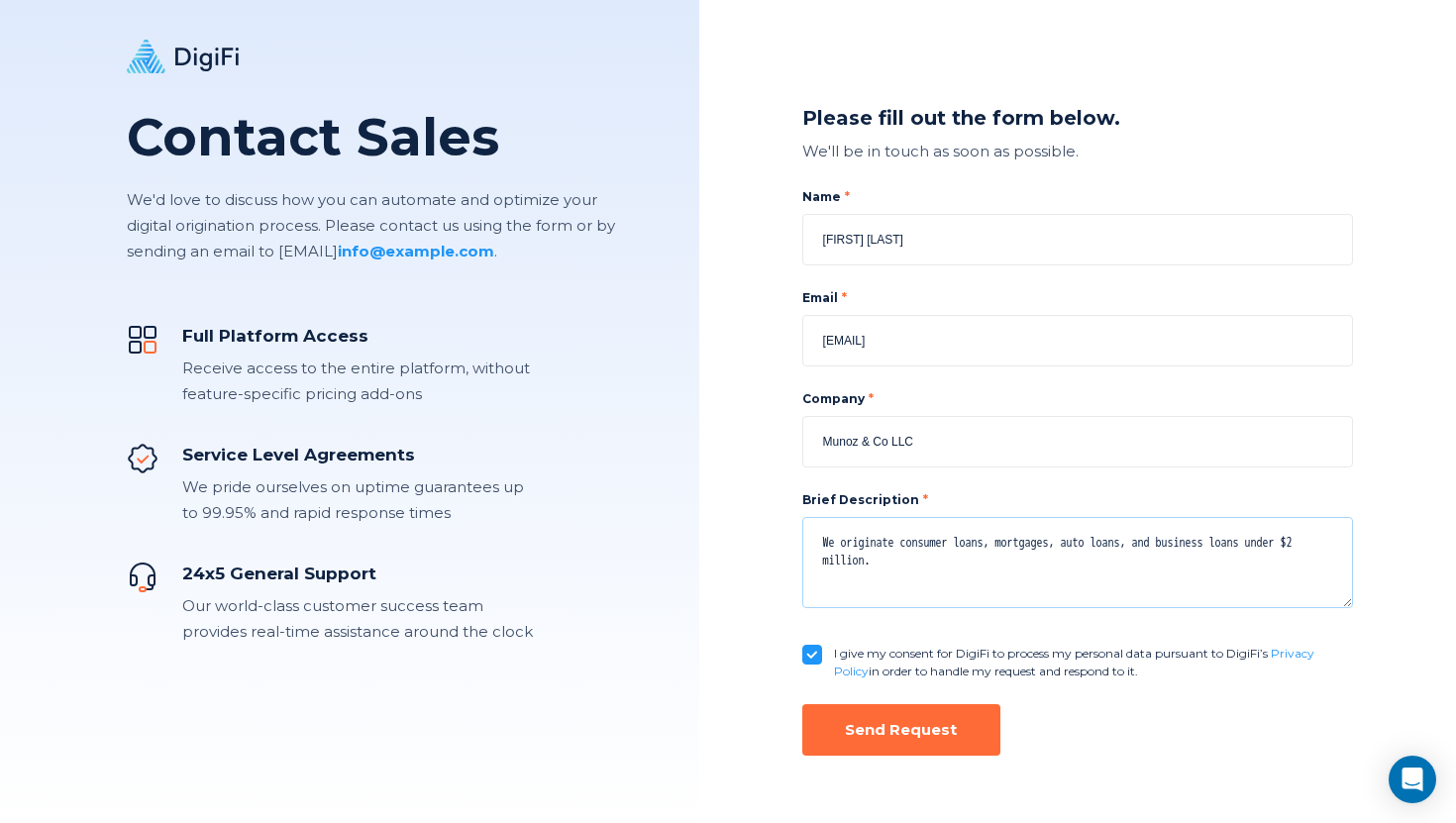 click on "We originate consumer loans, mortgages, auto loans, and business loans under $2 million." at bounding box center (1078, 563) 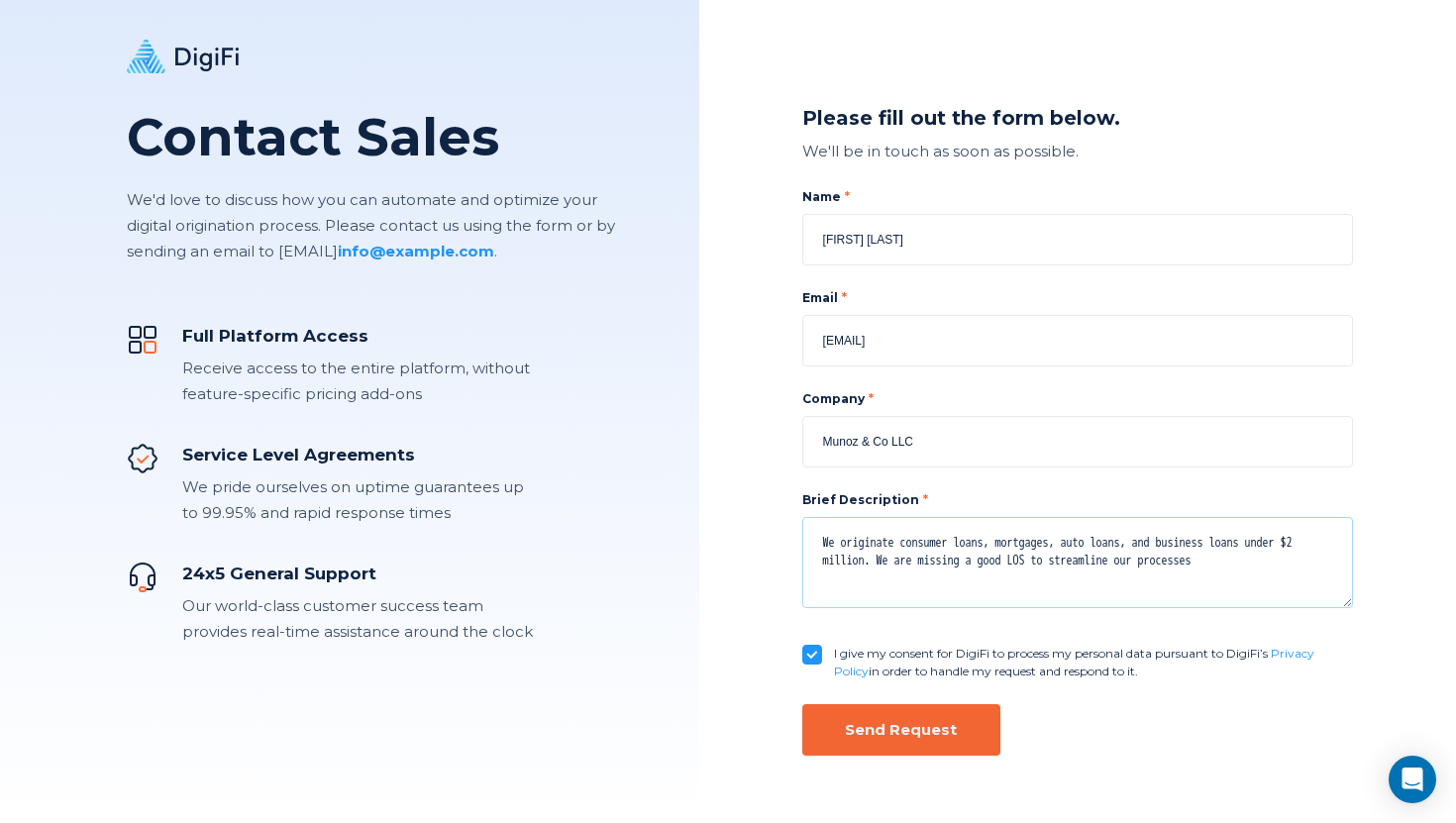 type on "We originate consumer loans, mortgages, auto loans, and business loans under $2 million. We are missing a good LOS to streamline our processes" 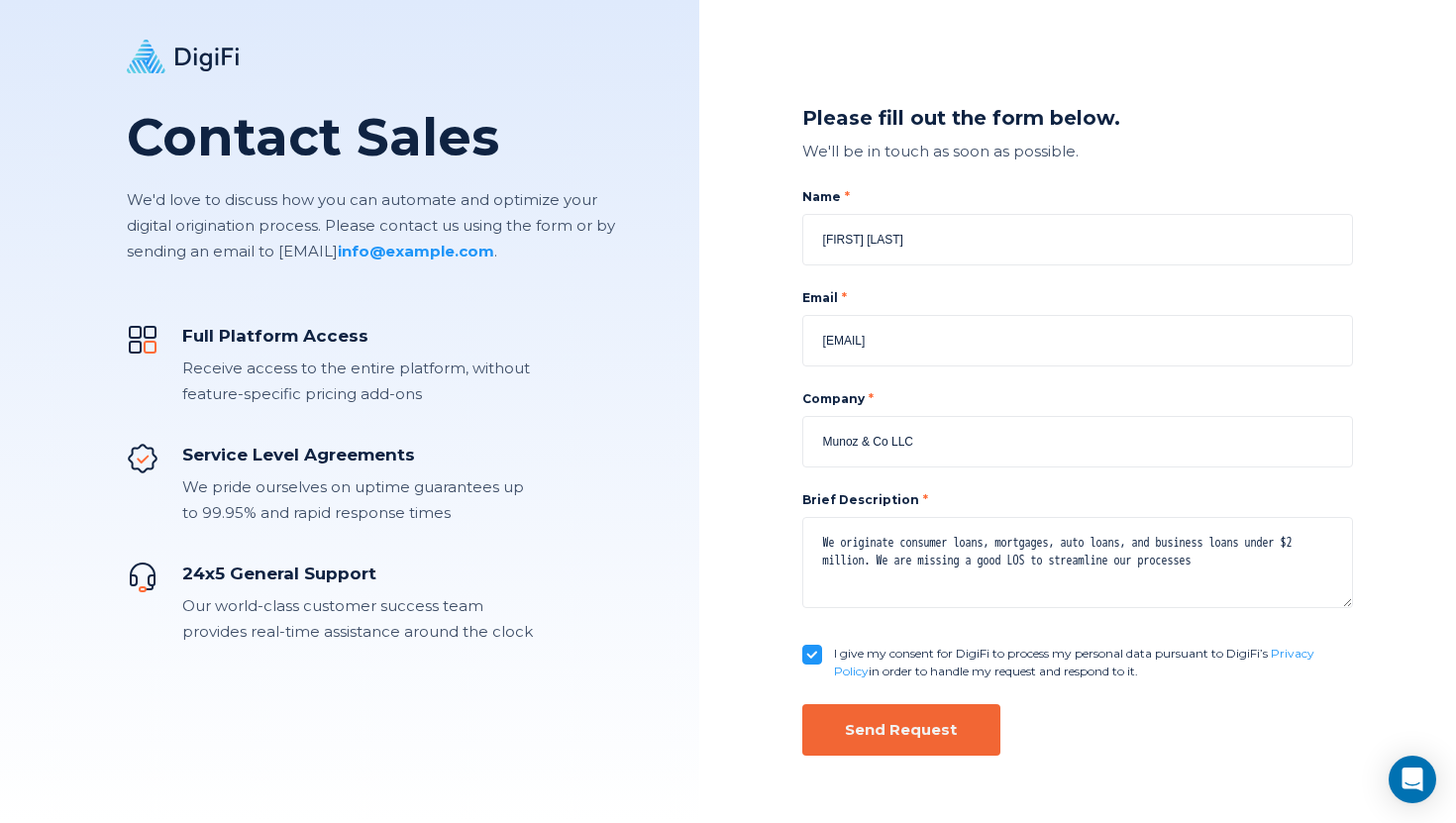 click on "Send Request" at bounding box center [901, 730] 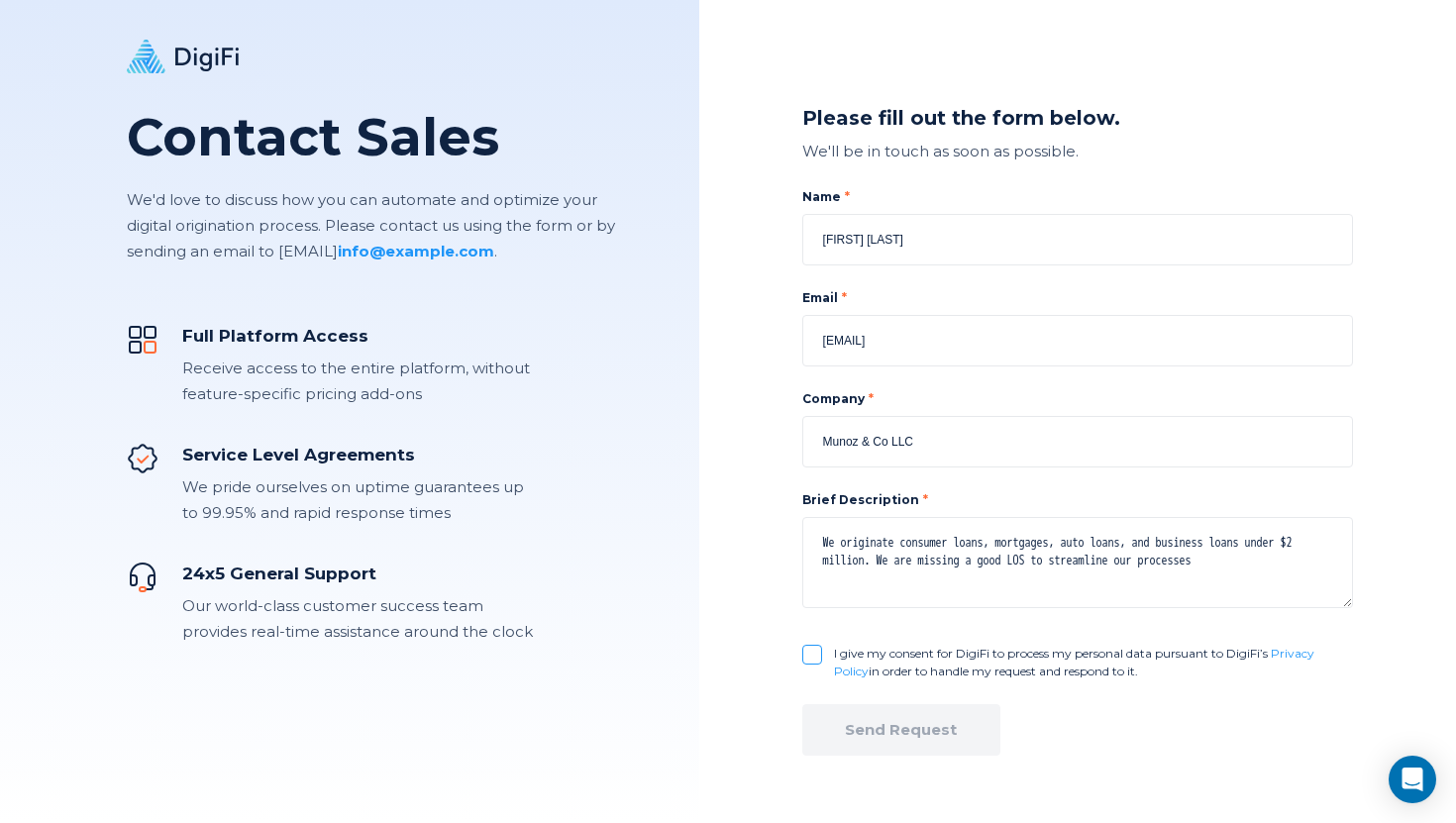 type 